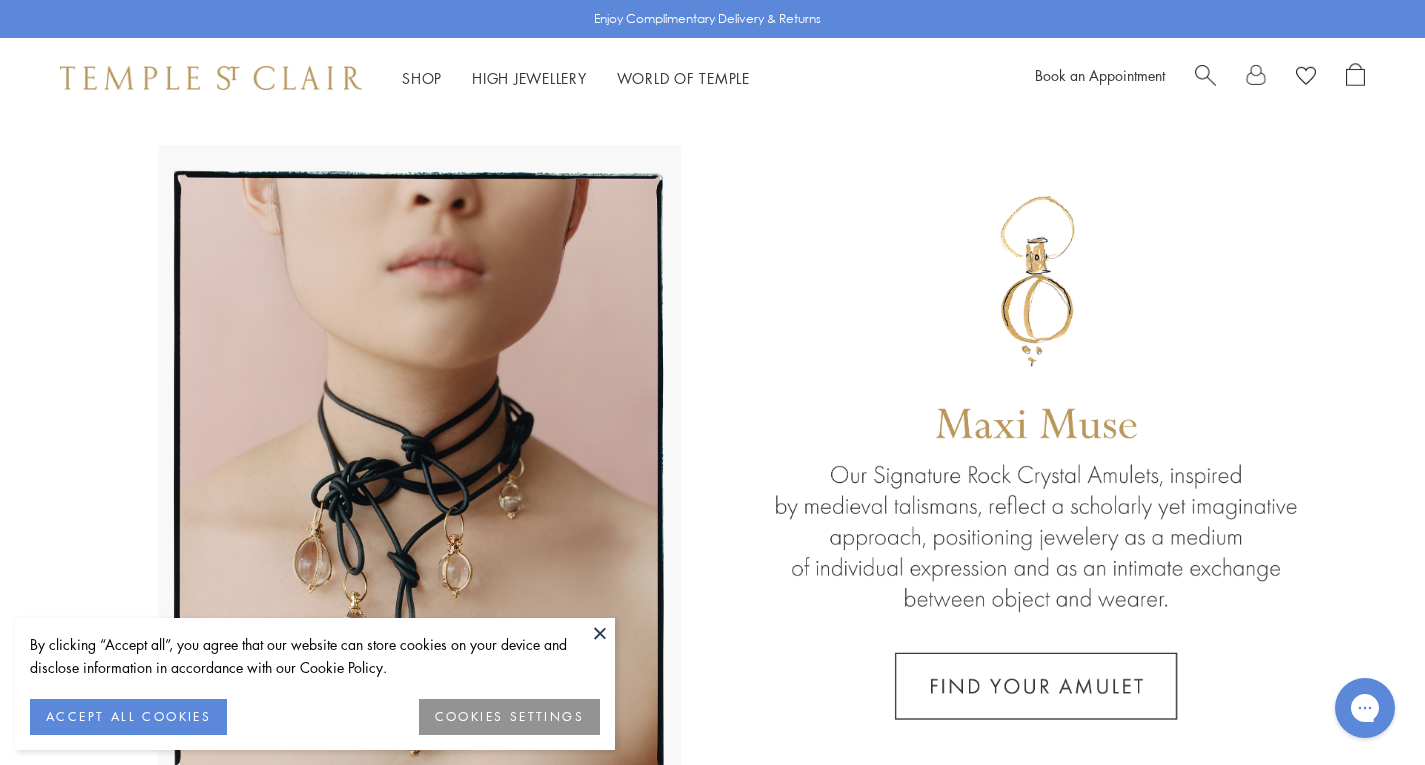 scroll, scrollTop: 0, scrollLeft: 0, axis: both 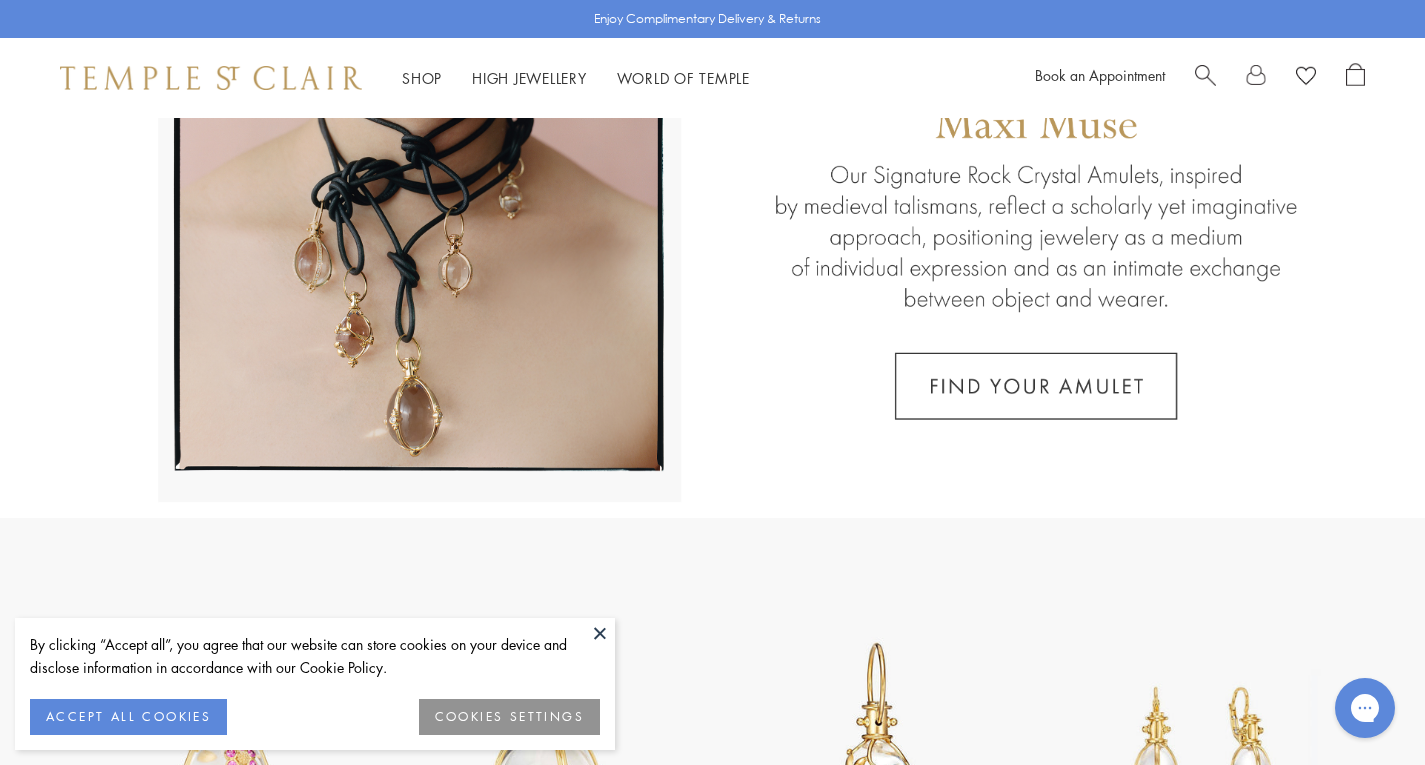 click at bounding box center [600, 633] 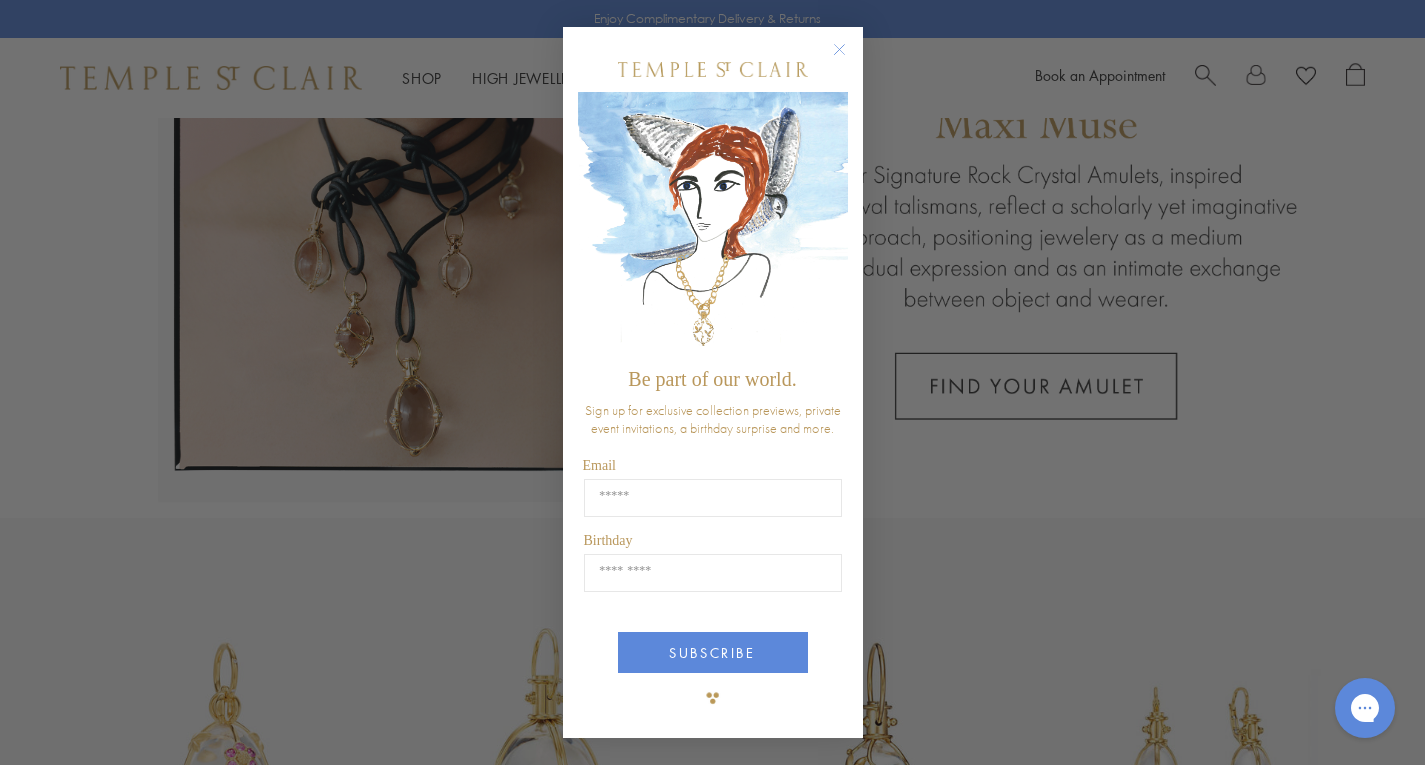click 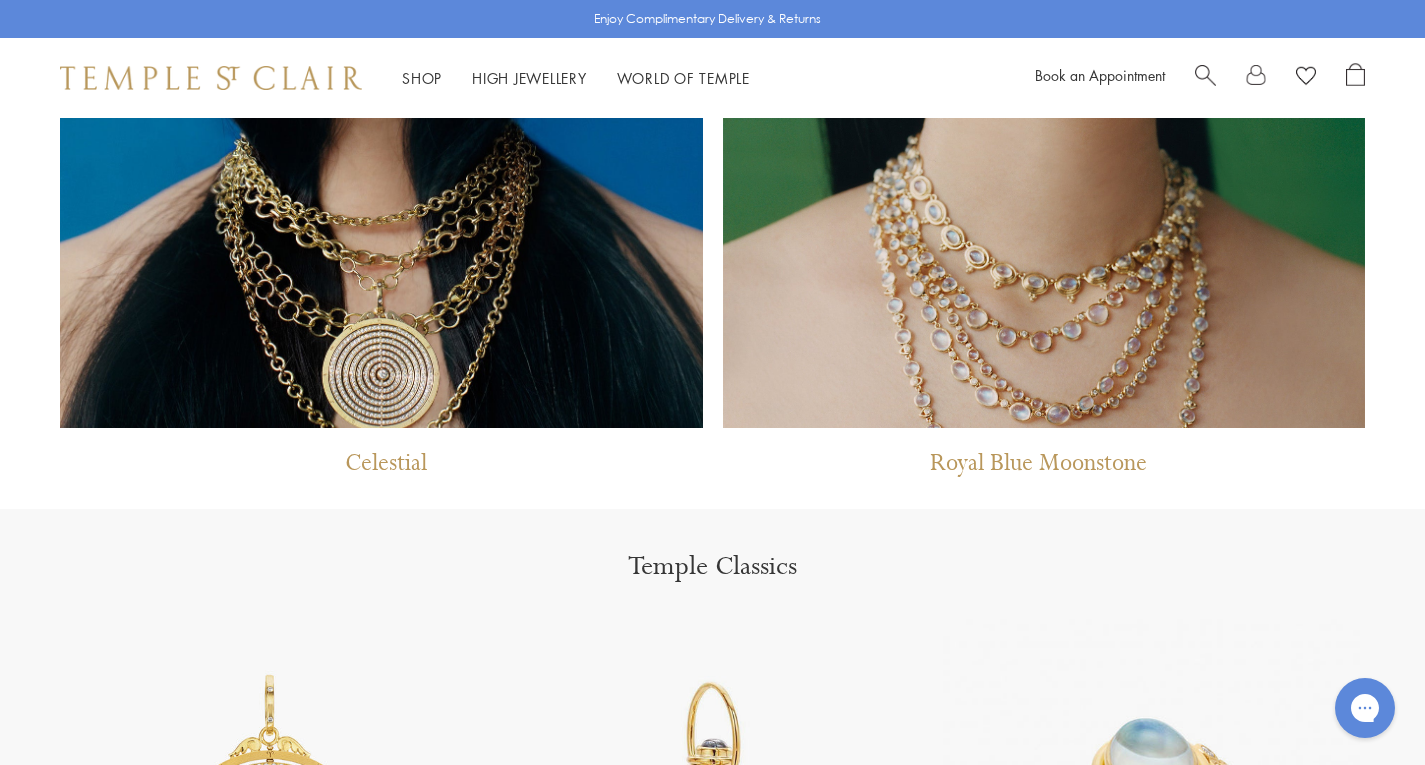 scroll, scrollTop: 1881, scrollLeft: 0, axis: vertical 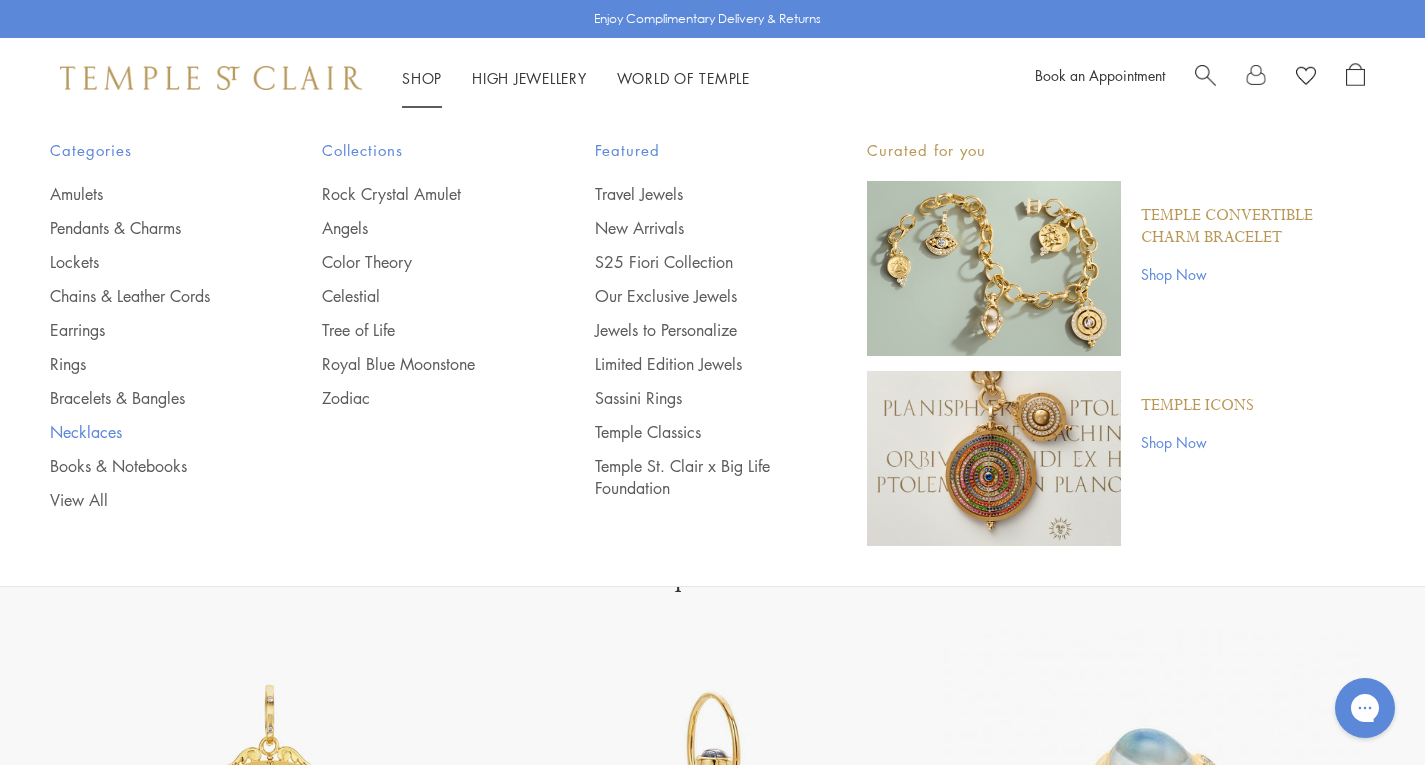 click on "Necklaces" at bounding box center (146, 432) 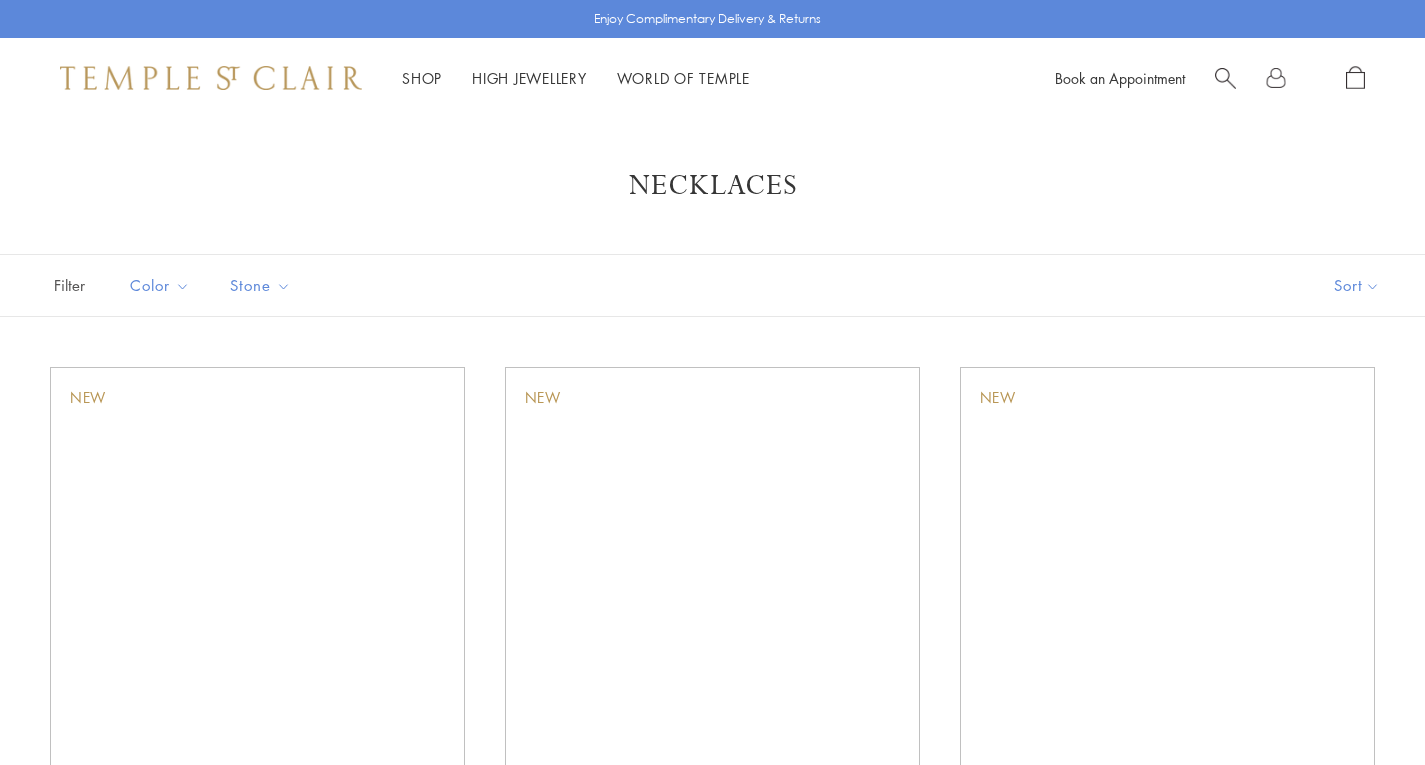 scroll, scrollTop: 0, scrollLeft: 0, axis: both 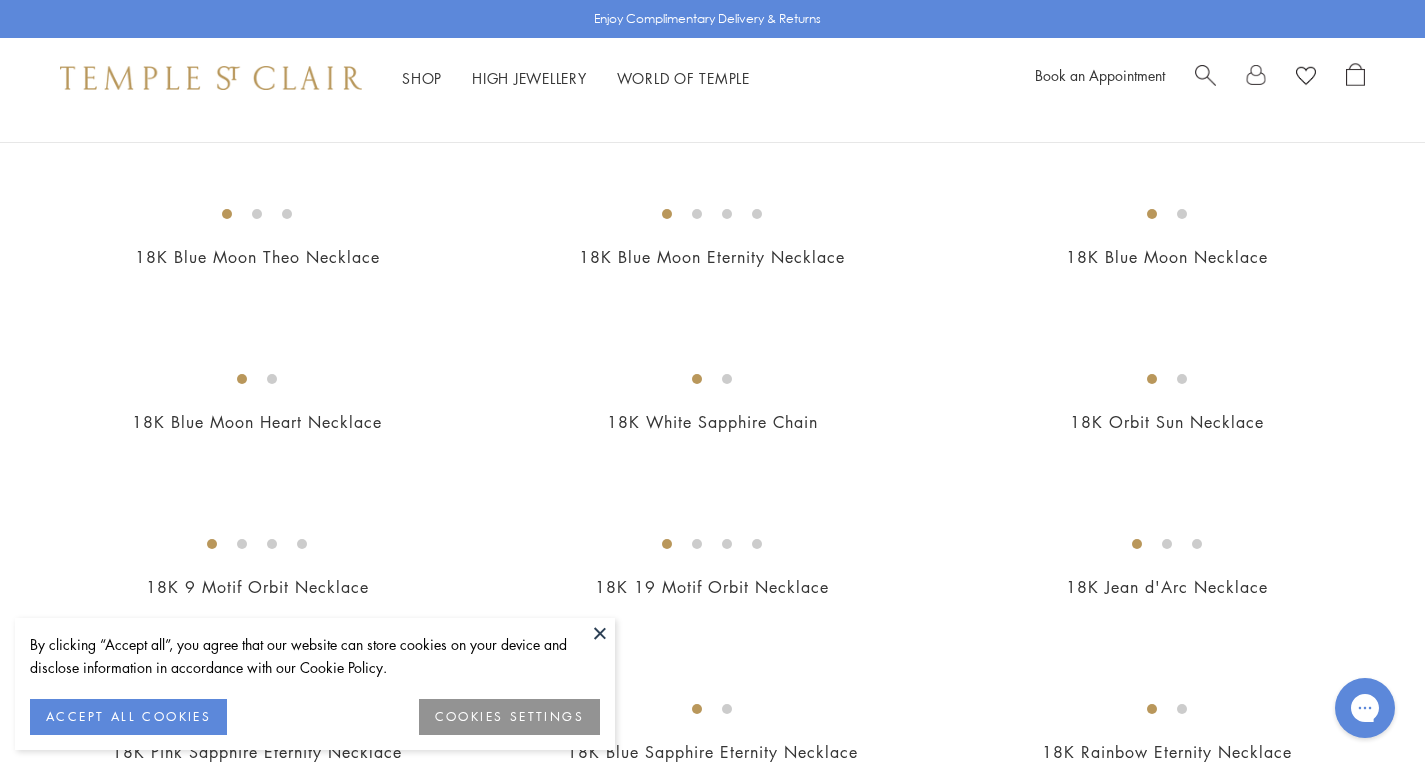 click at bounding box center [600, 633] 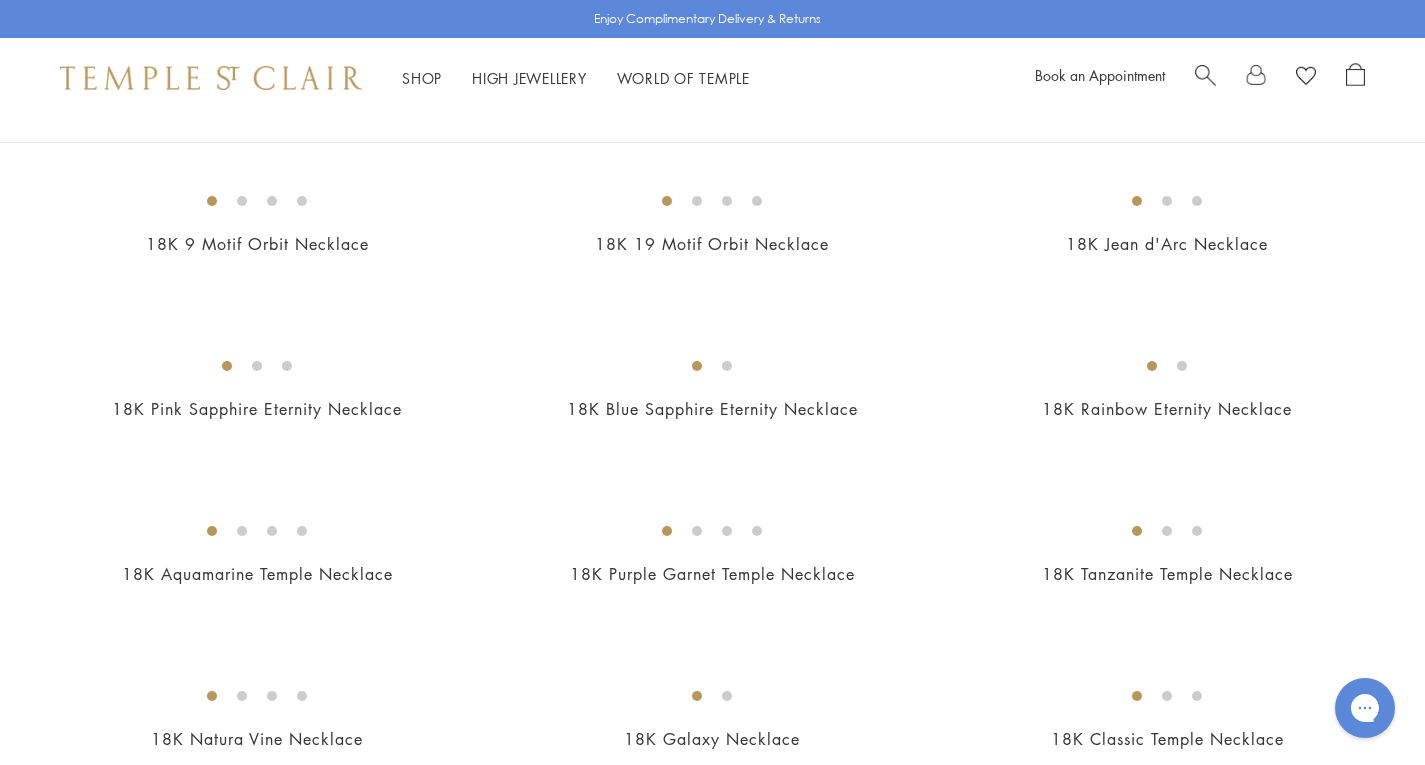scroll, scrollTop: 1400, scrollLeft: 0, axis: vertical 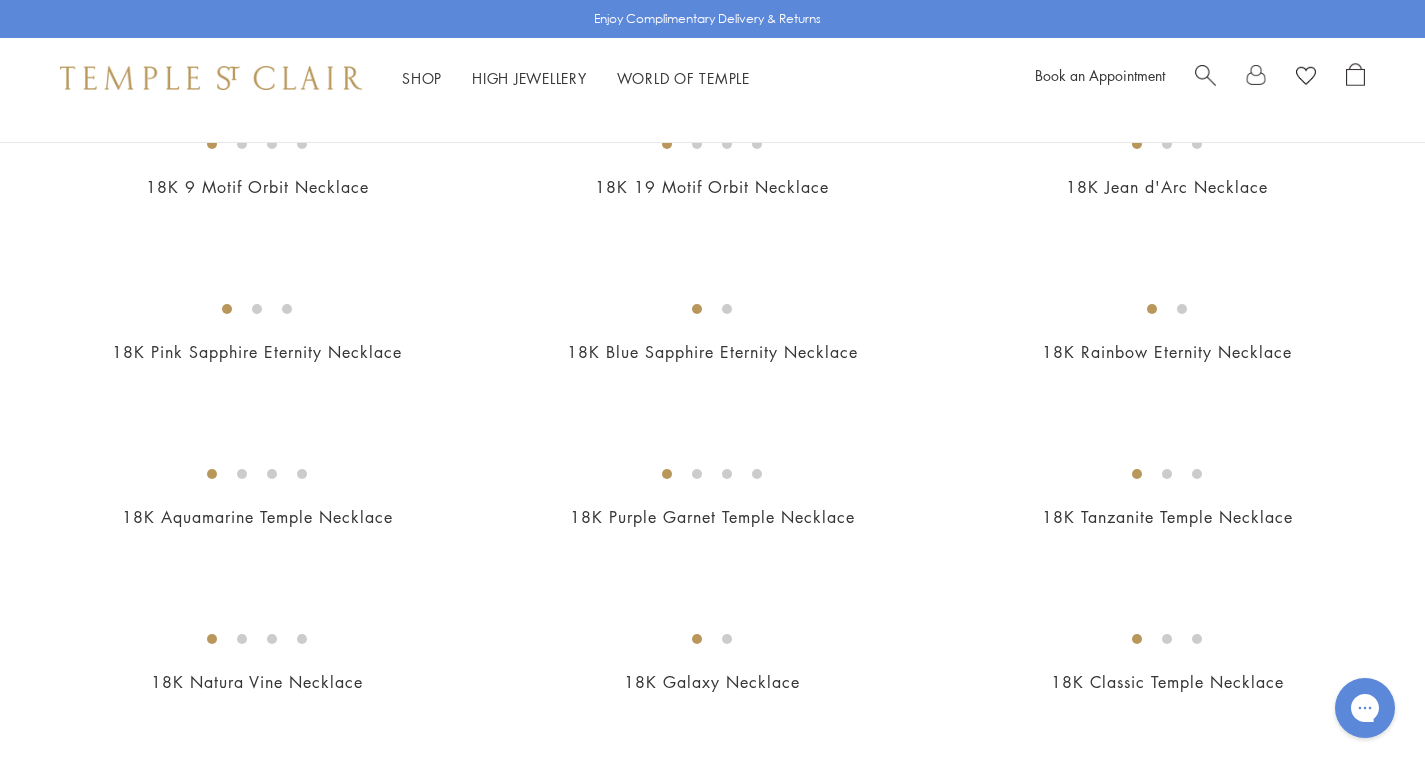 click at bounding box center [0, 0] 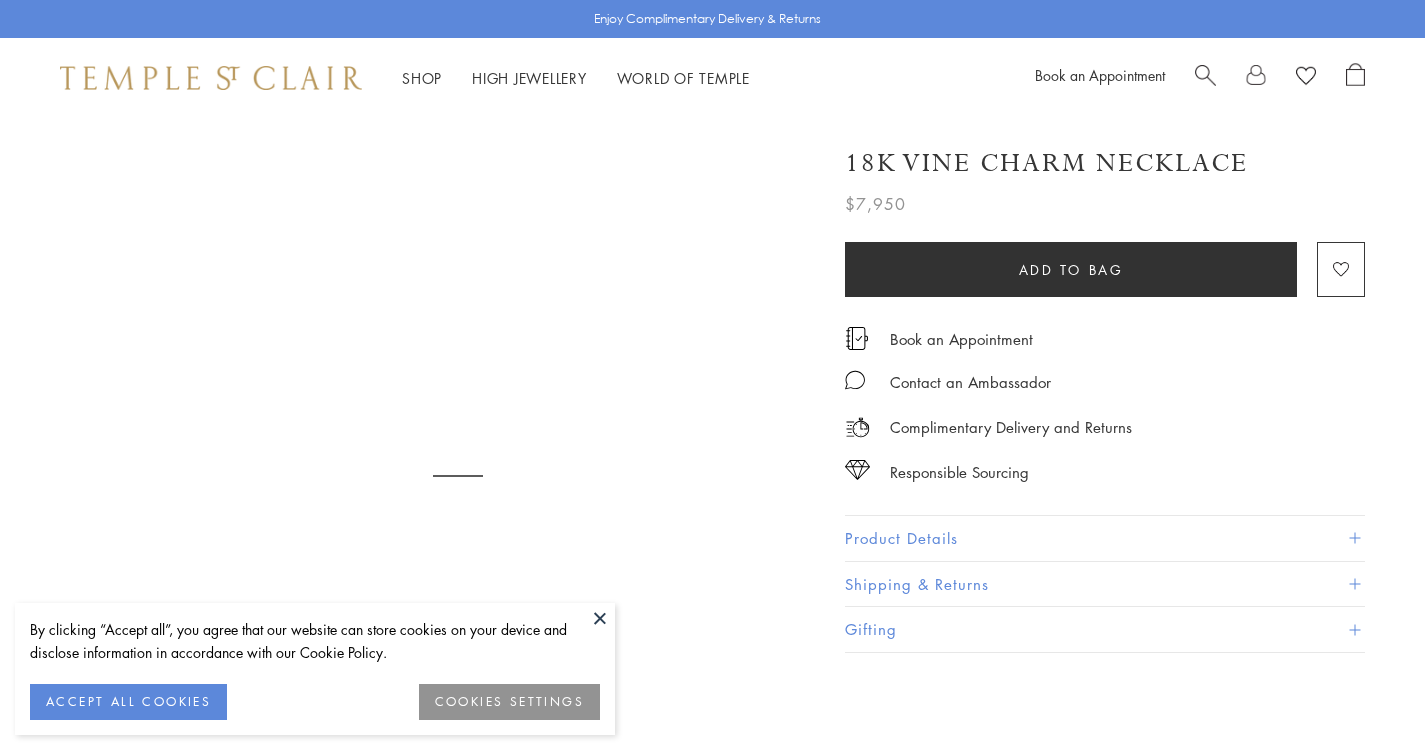 scroll, scrollTop: 0, scrollLeft: 0, axis: both 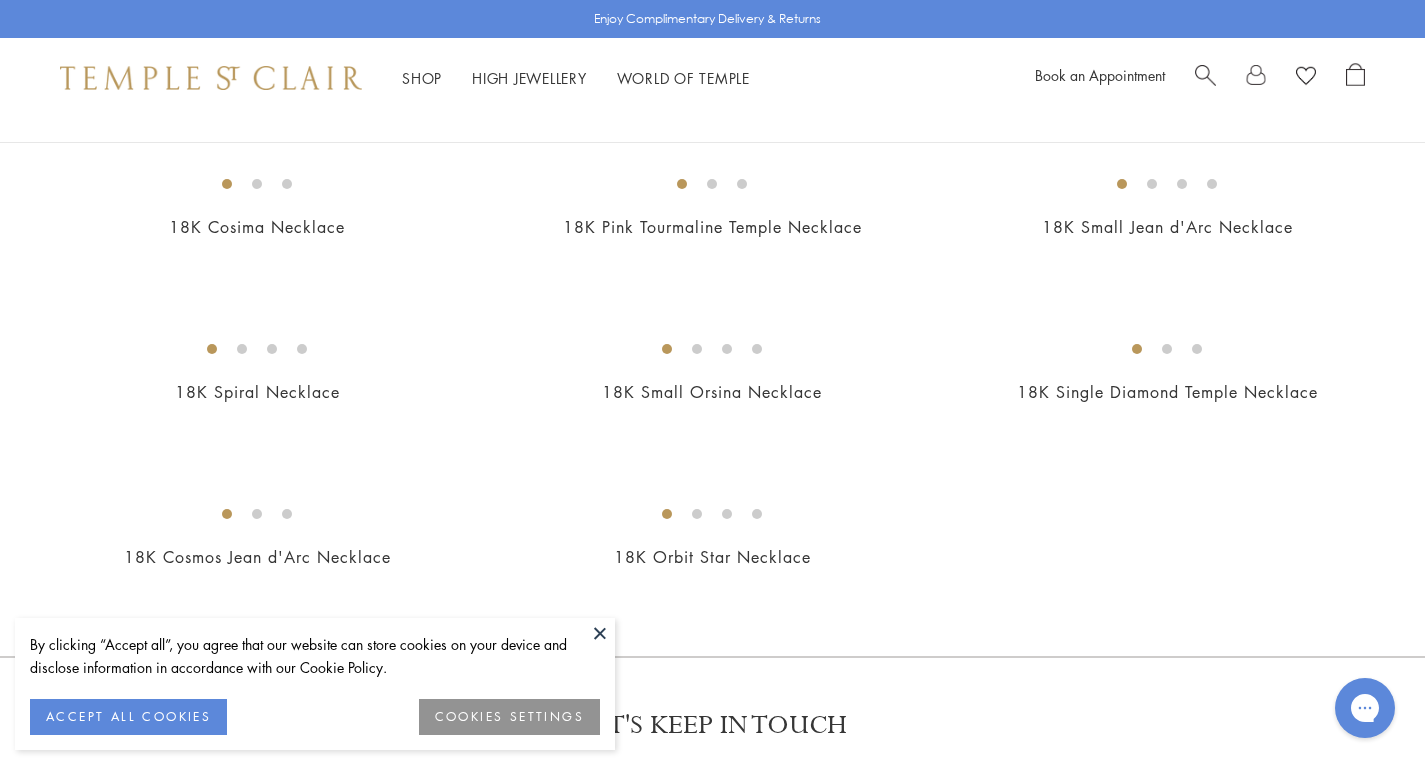 click at bounding box center (600, 633) 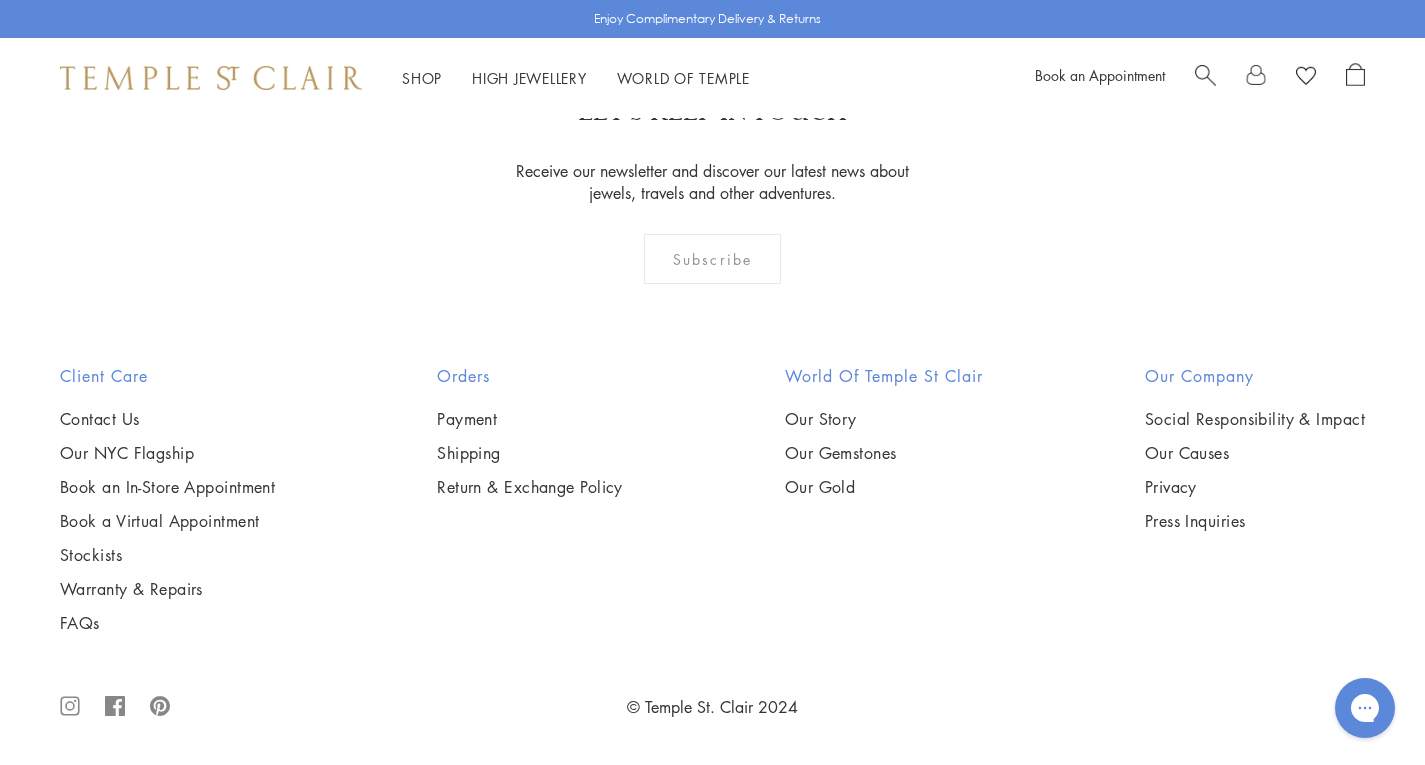 scroll, scrollTop: 8750, scrollLeft: 0, axis: vertical 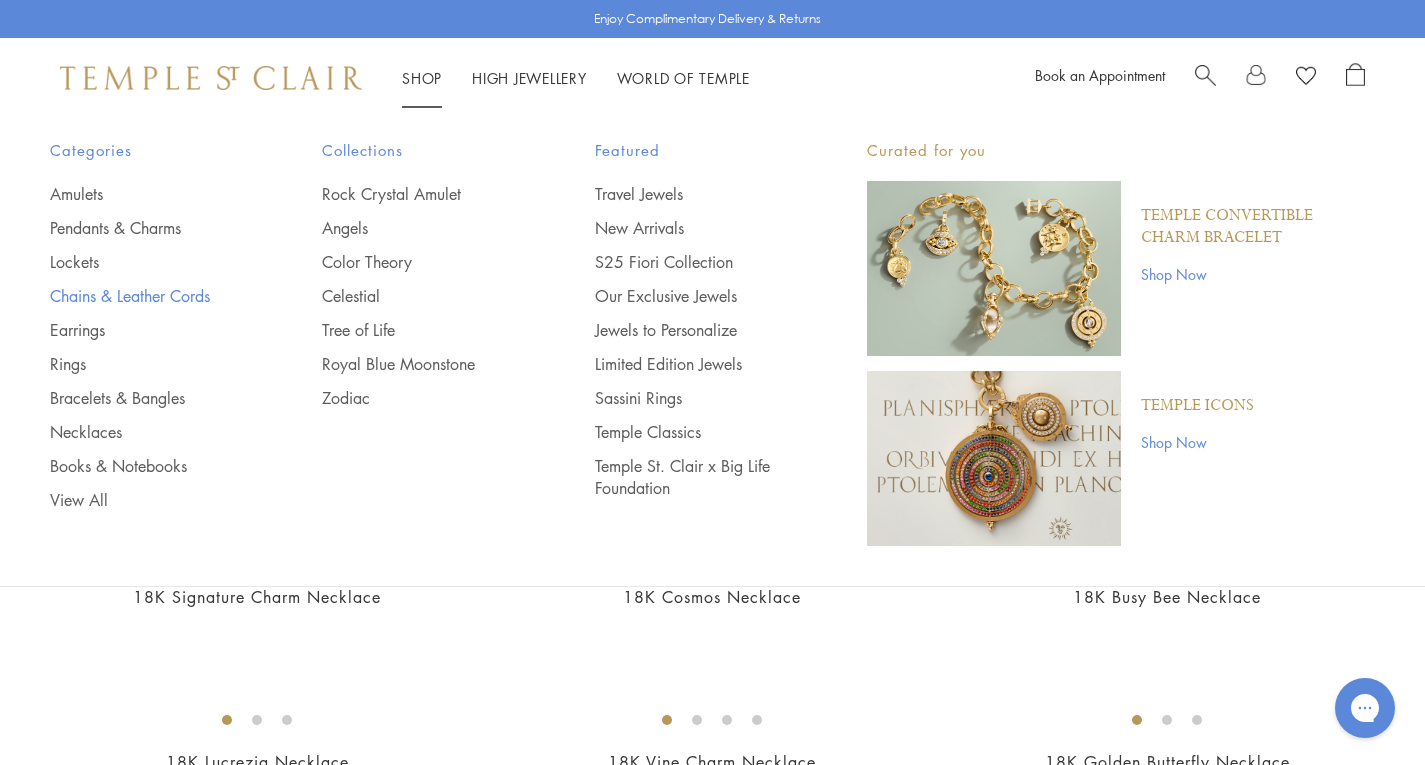 click on "Chains & Leather Cords" at bounding box center (146, 296) 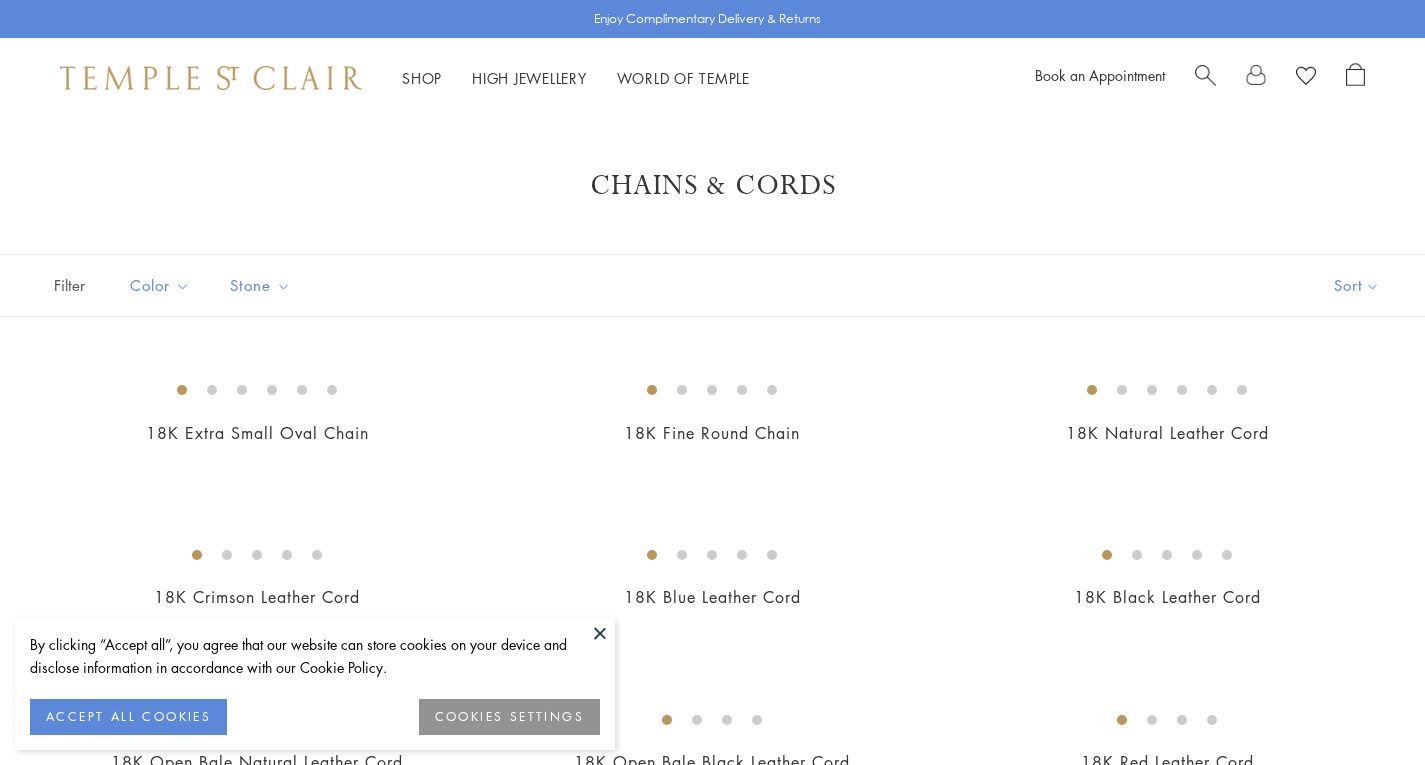 scroll, scrollTop: 0, scrollLeft: 0, axis: both 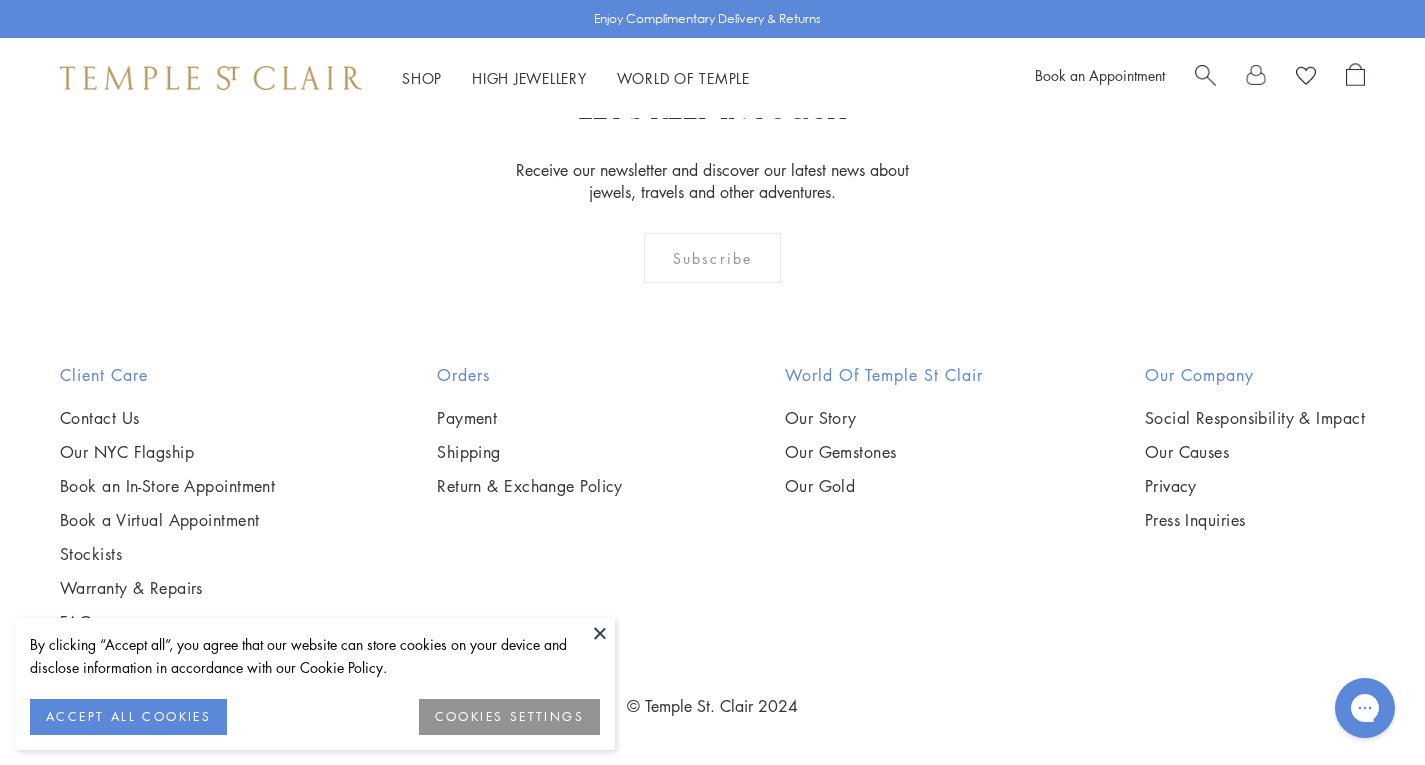 click at bounding box center [0, 0] 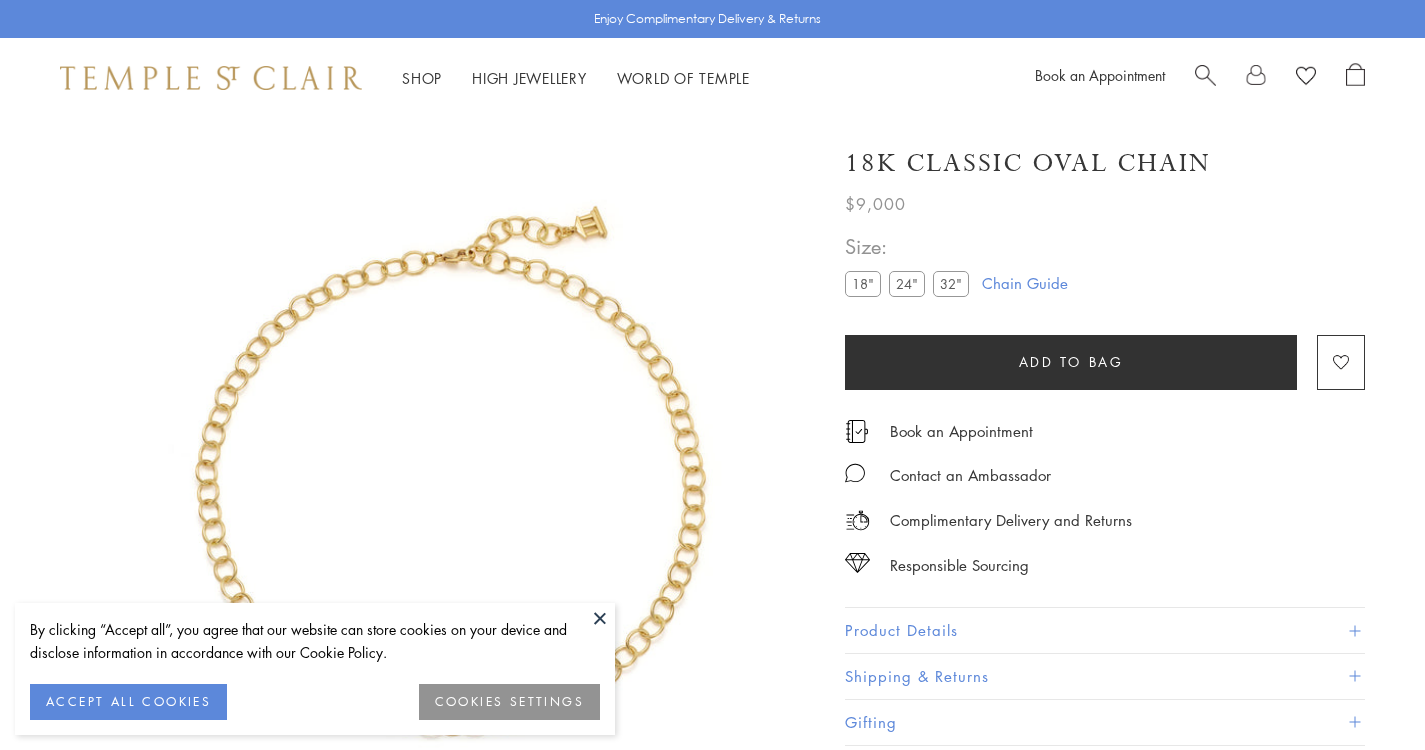 scroll, scrollTop: 0, scrollLeft: 0, axis: both 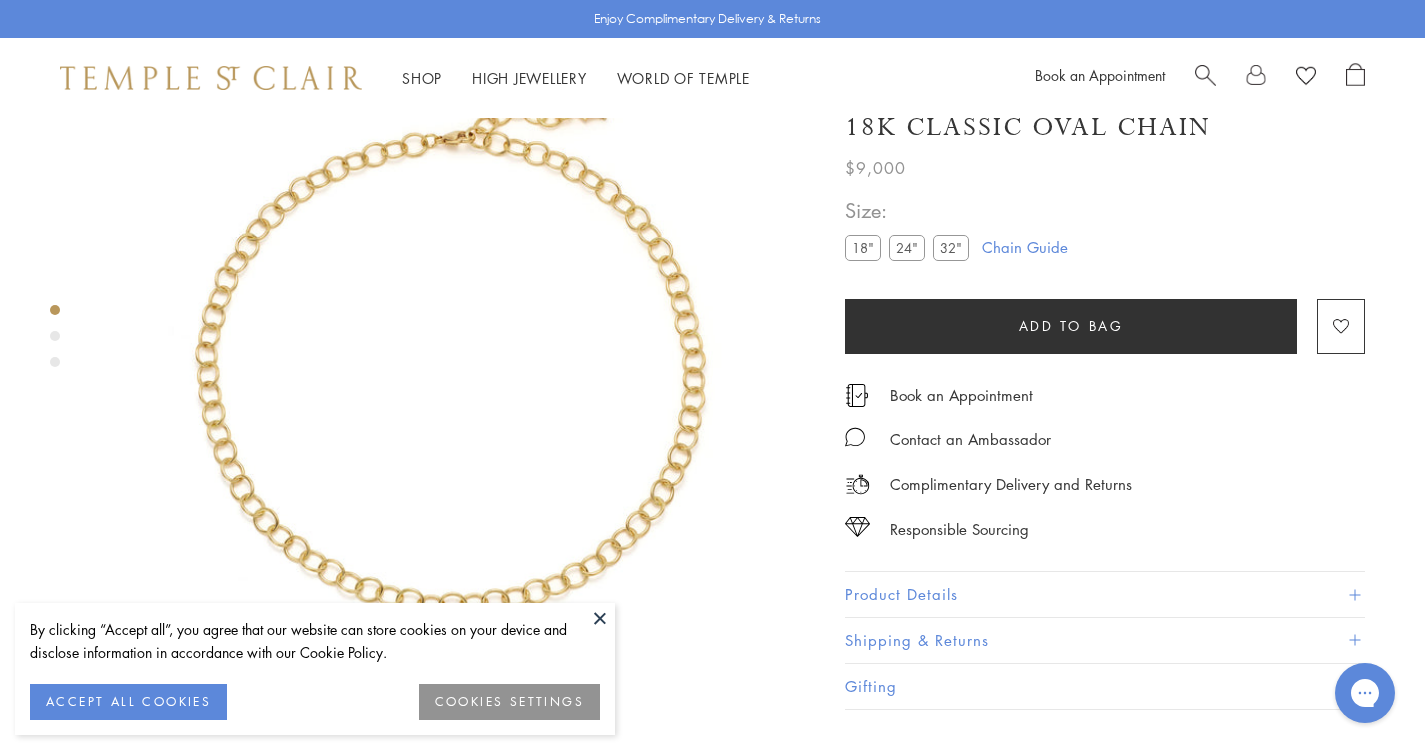 click on "24"" at bounding box center [907, 248] 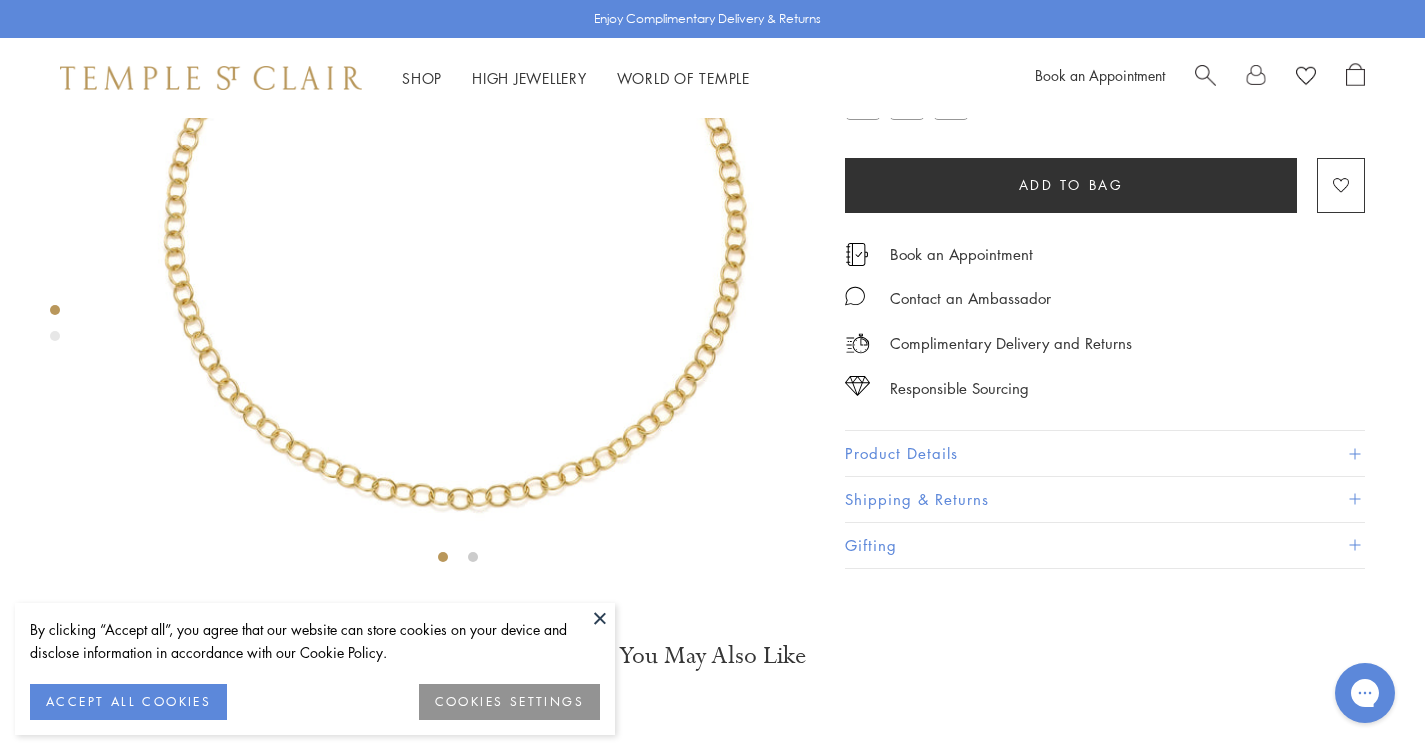 scroll, scrollTop: 318, scrollLeft: 0, axis: vertical 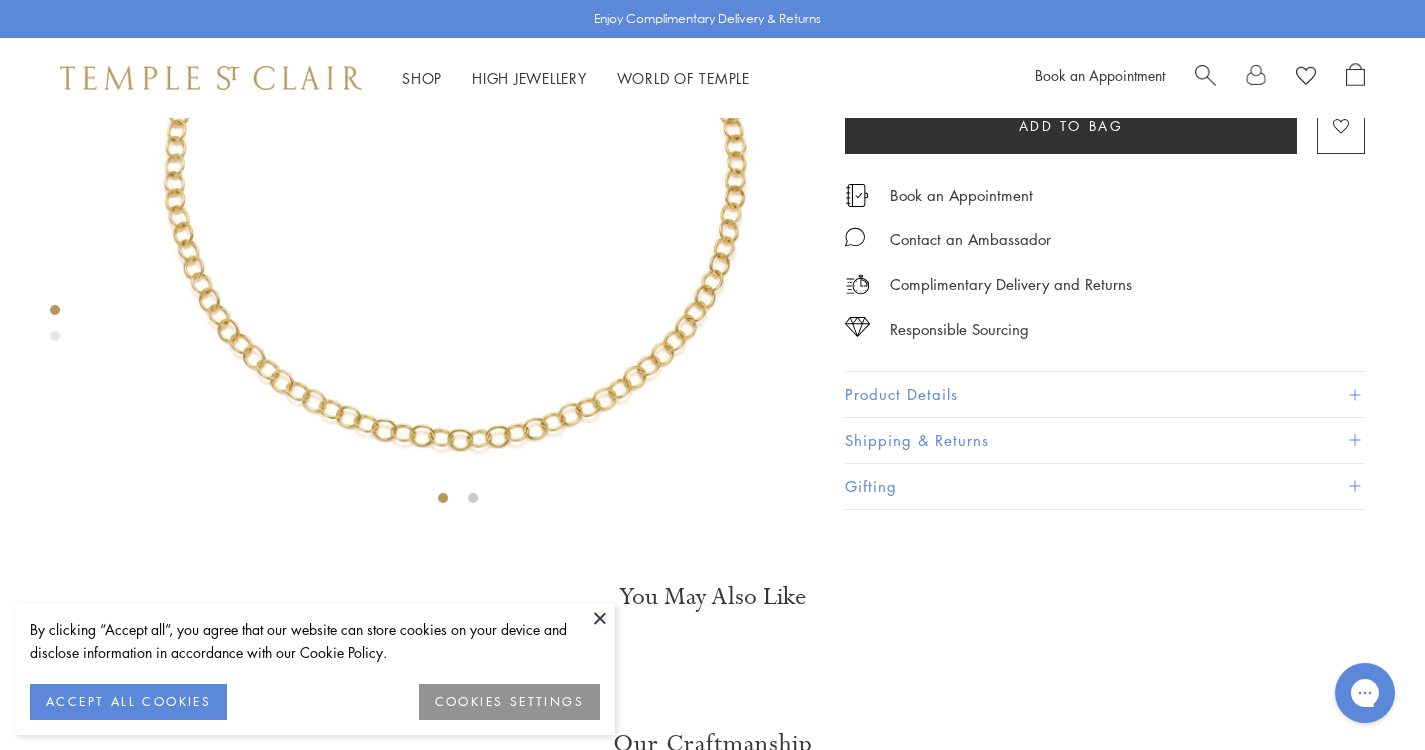 click at bounding box center (600, 618) 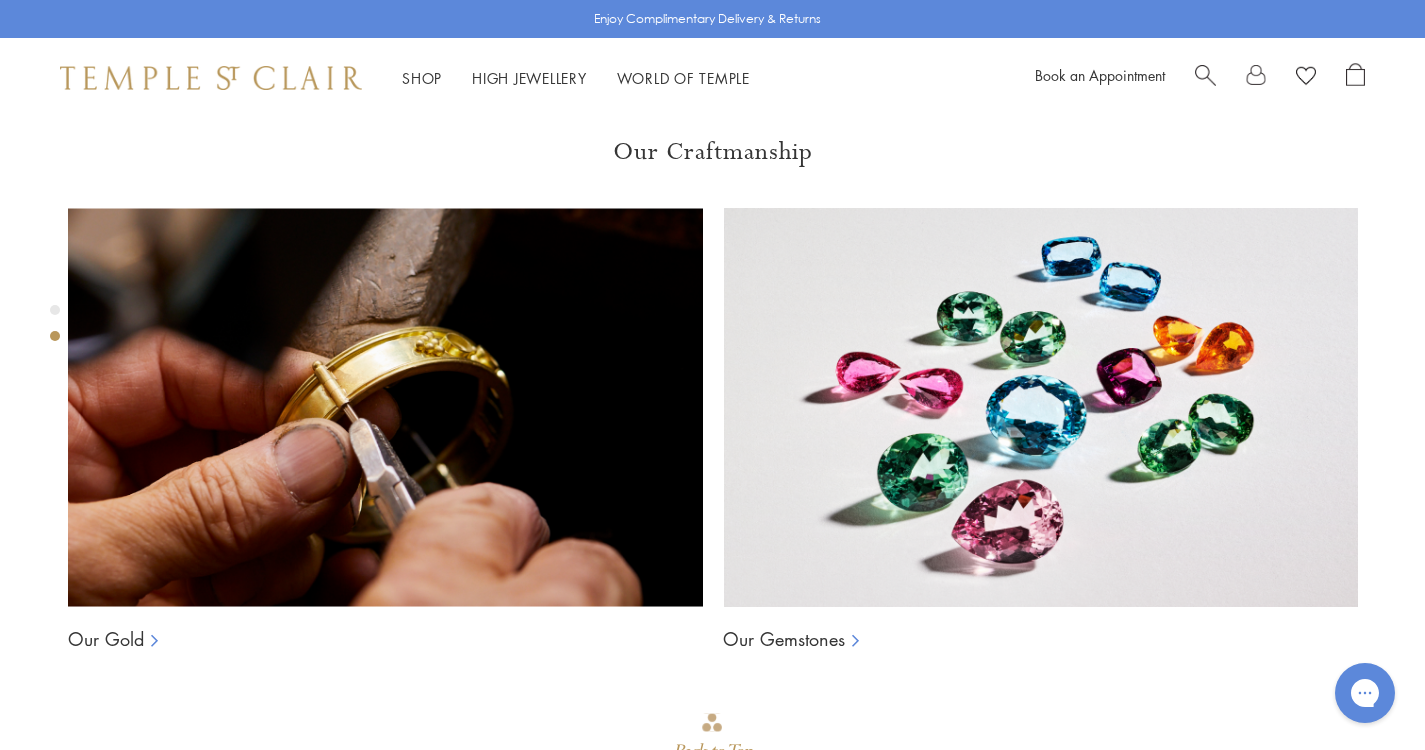 scroll, scrollTop: 718, scrollLeft: 0, axis: vertical 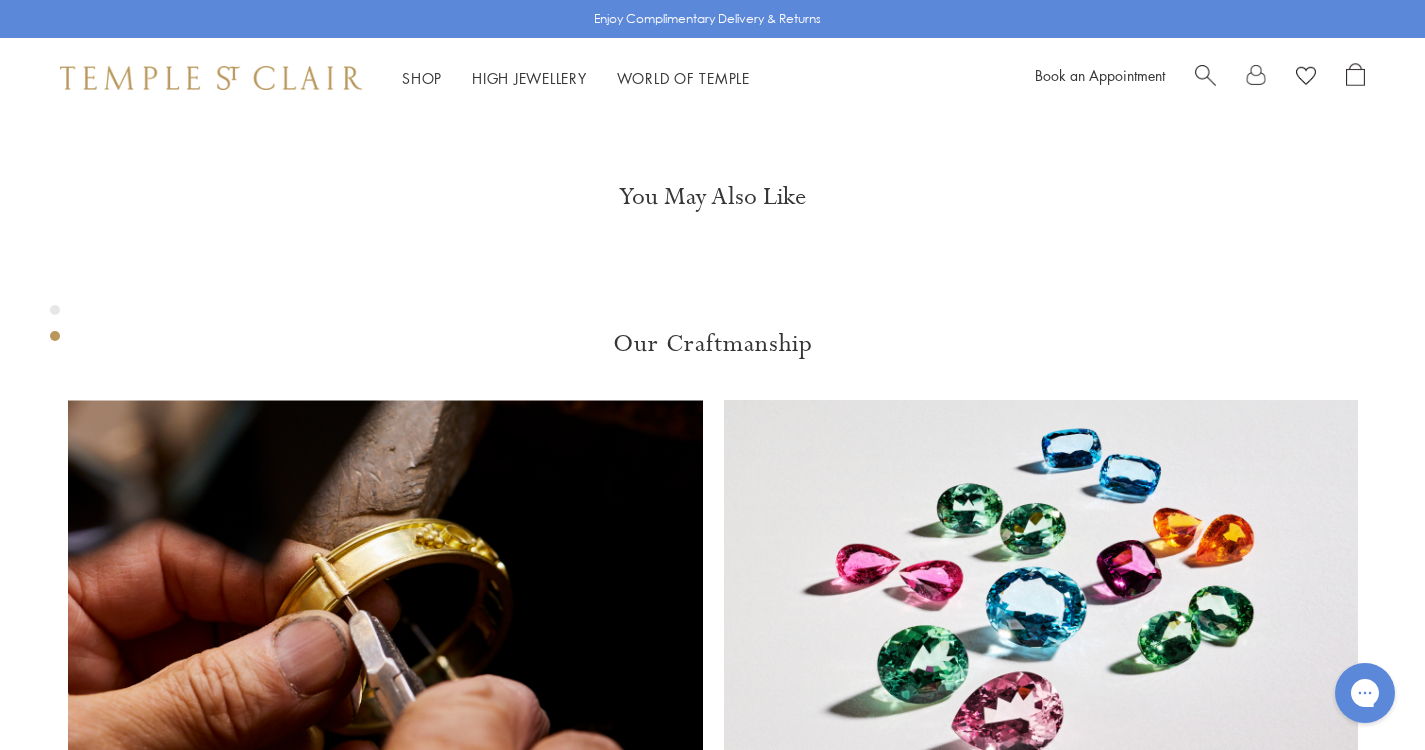 click on "18"" at bounding box center (863, -352) 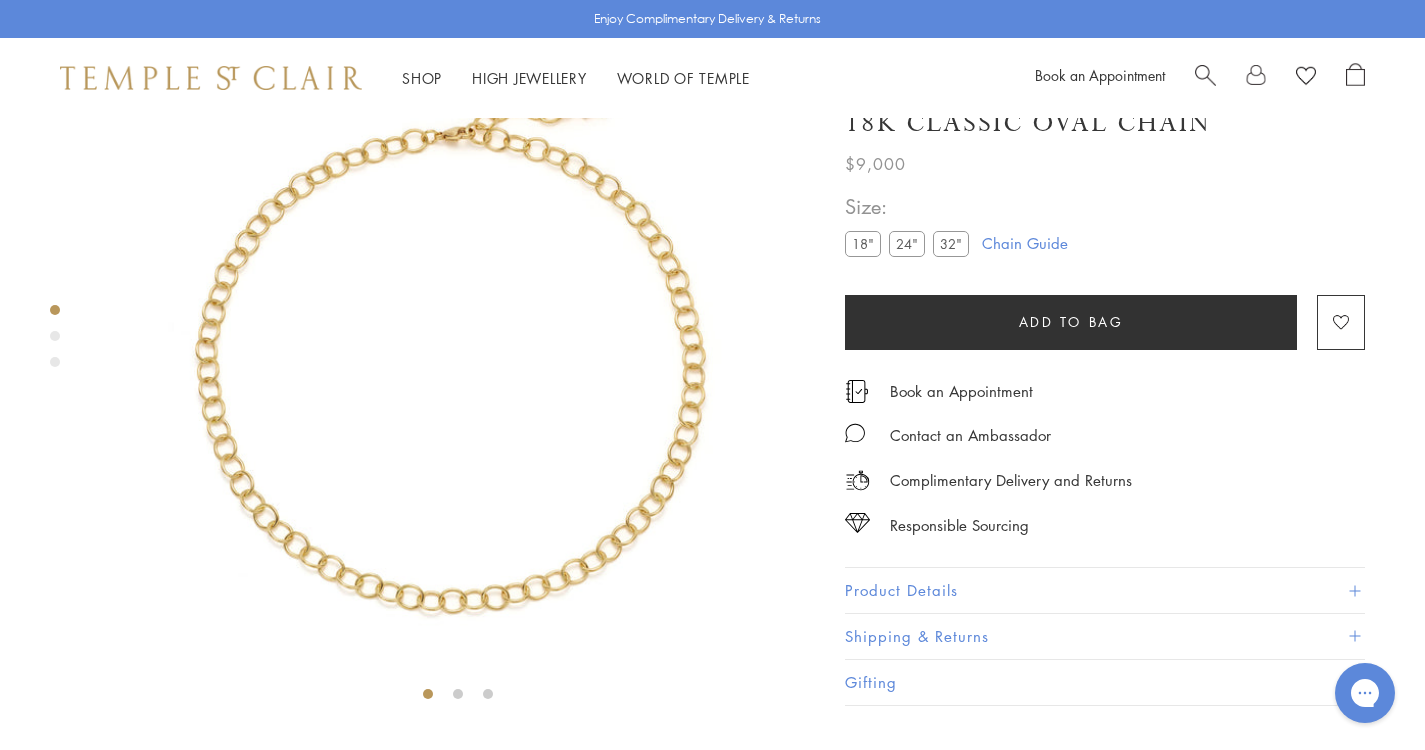 scroll, scrollTop: 118, scrollLeft: 0, axis: vertical 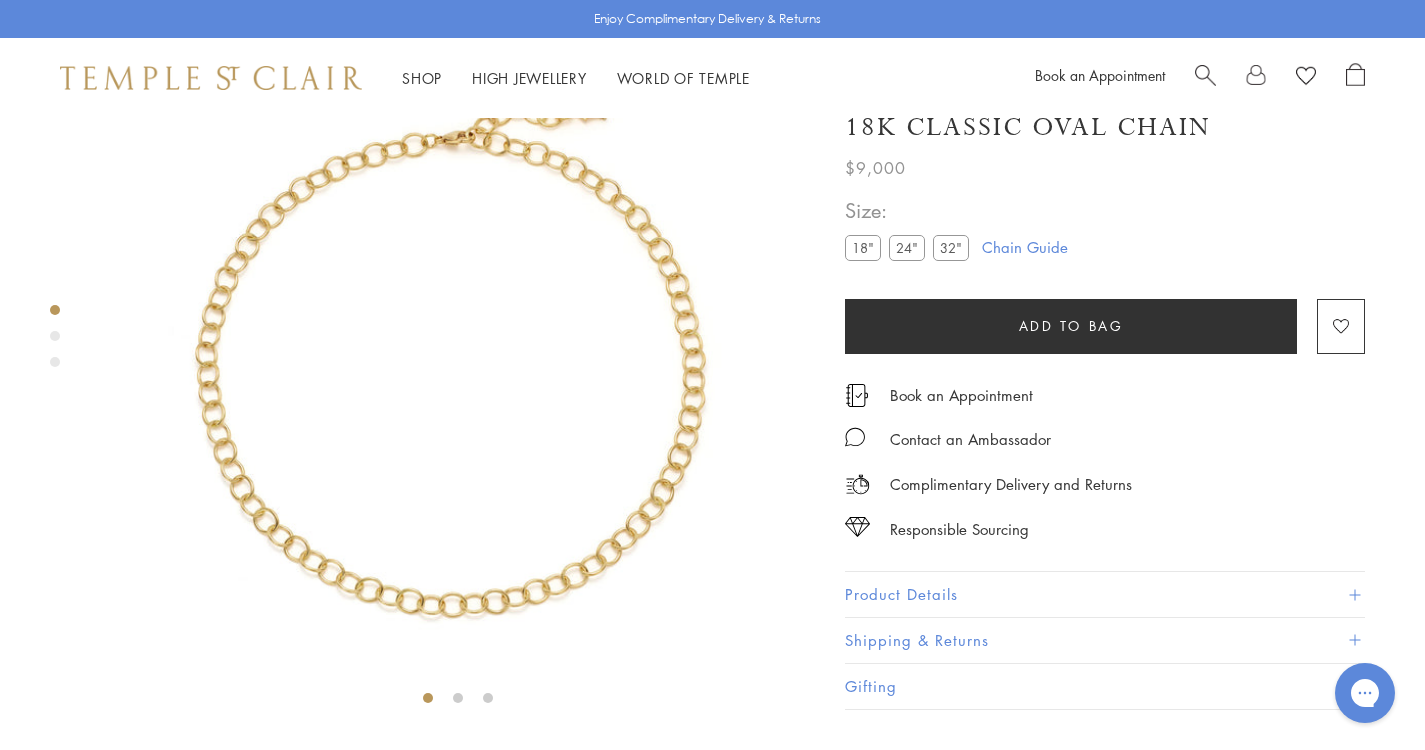 click on "Product Details" at bounding box center (1105, 595) 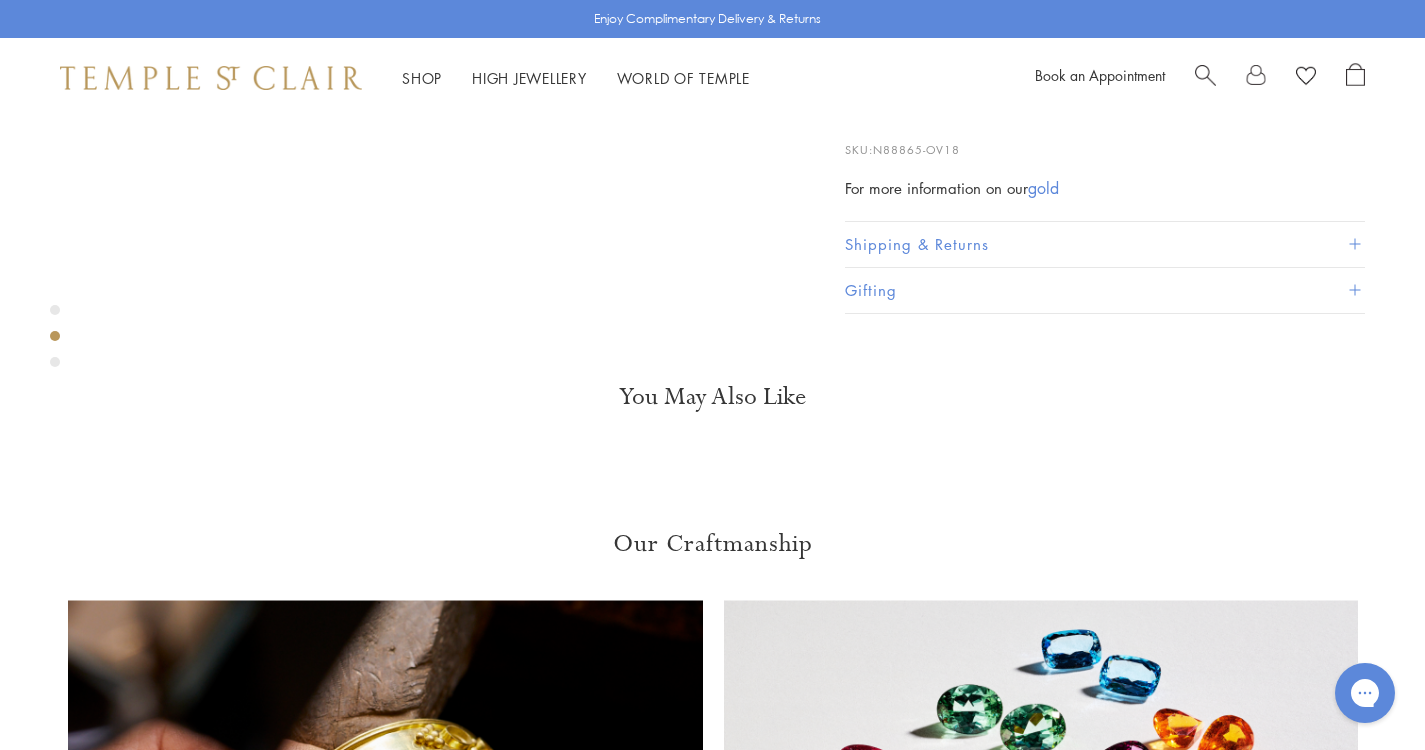 scroll, scrollTop: 918, scrollLeft: 0, axis: vertical 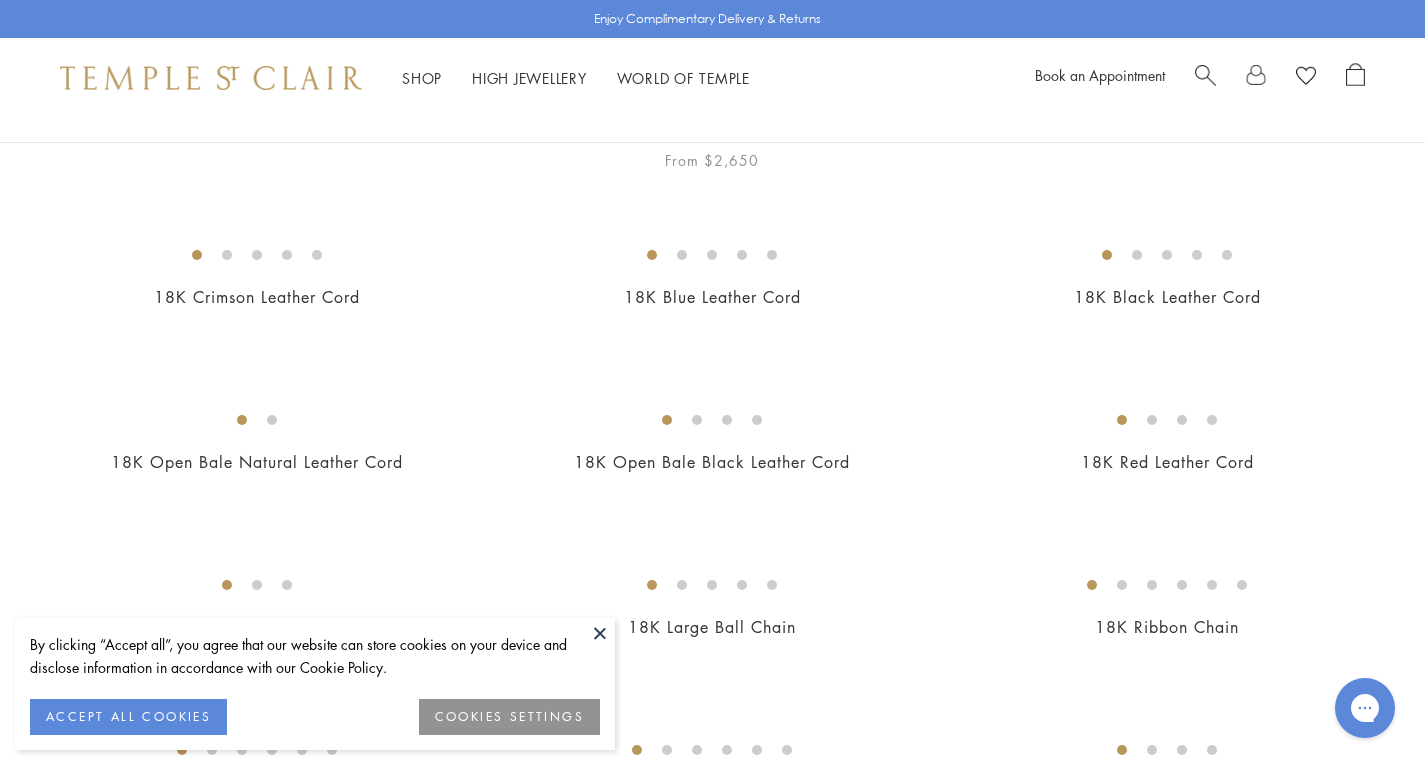 click at bounding box center (0, 0) 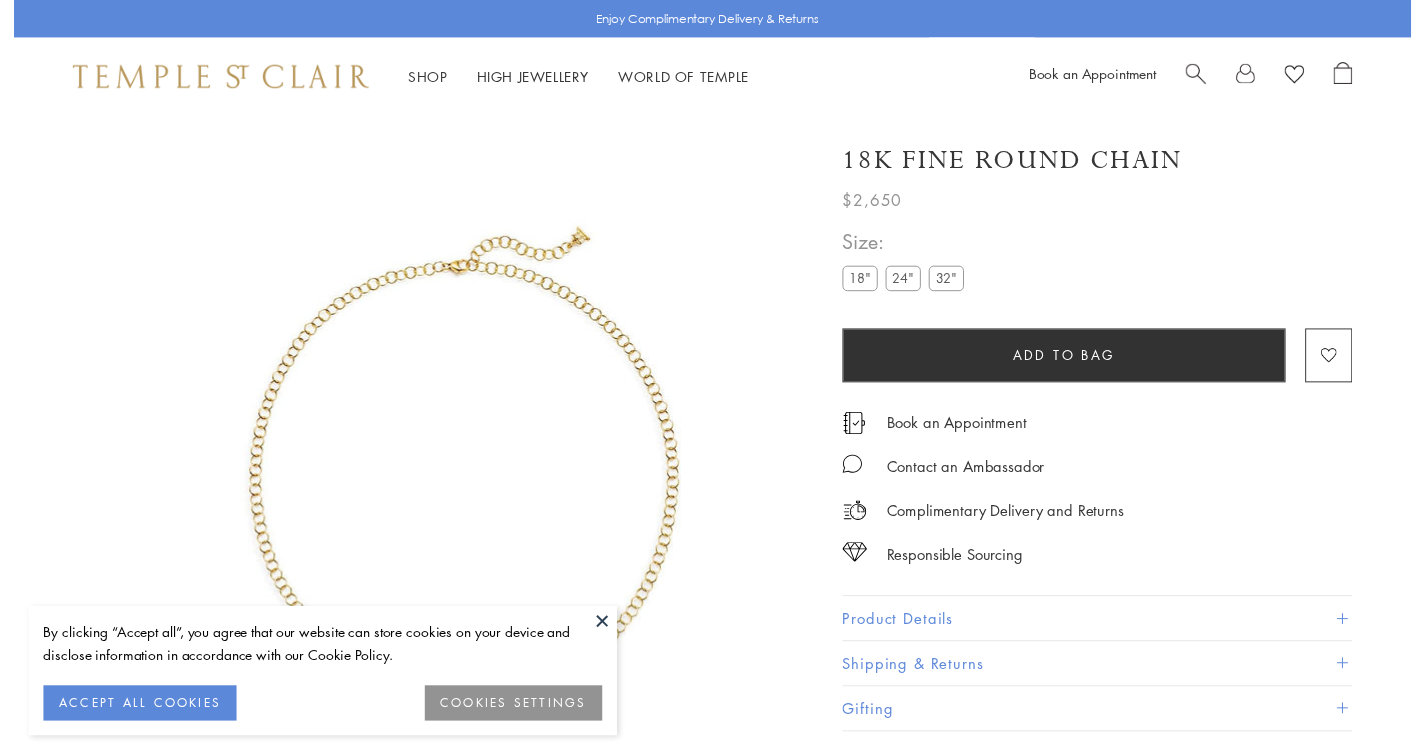 scroll, scrollTop: 0, scrollLeft: 0, axis: both 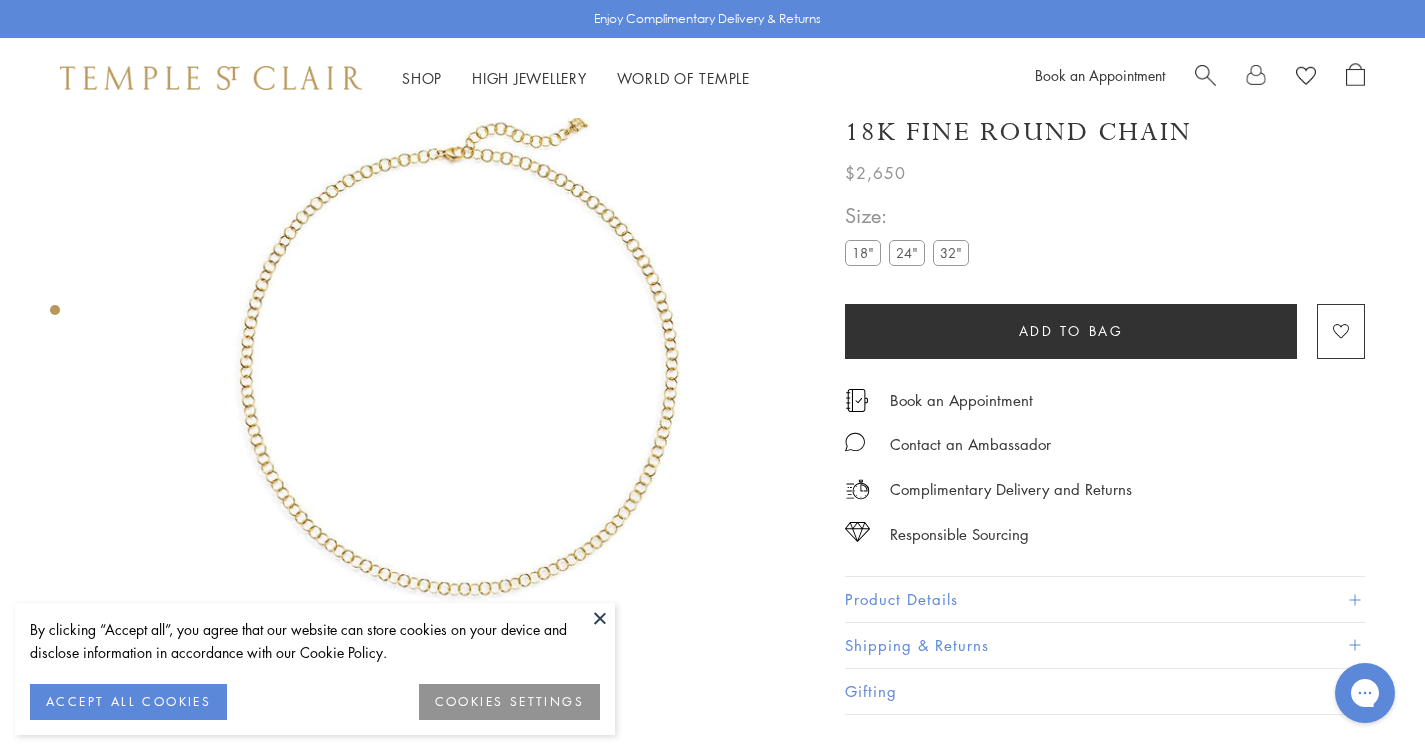 click at bounding box center [600, 618] 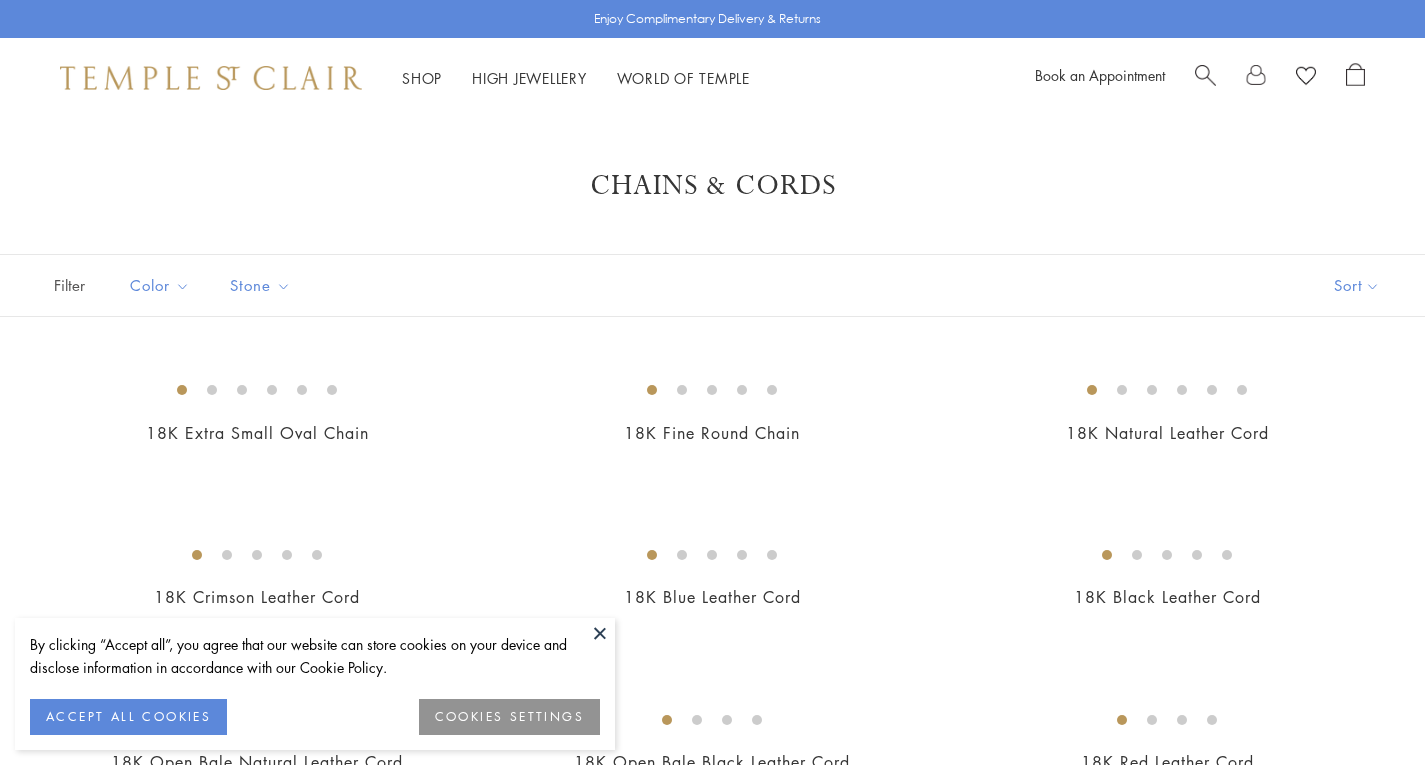 scroll, scrollTop: 300, scrollLeft: 0, axis: vertical 